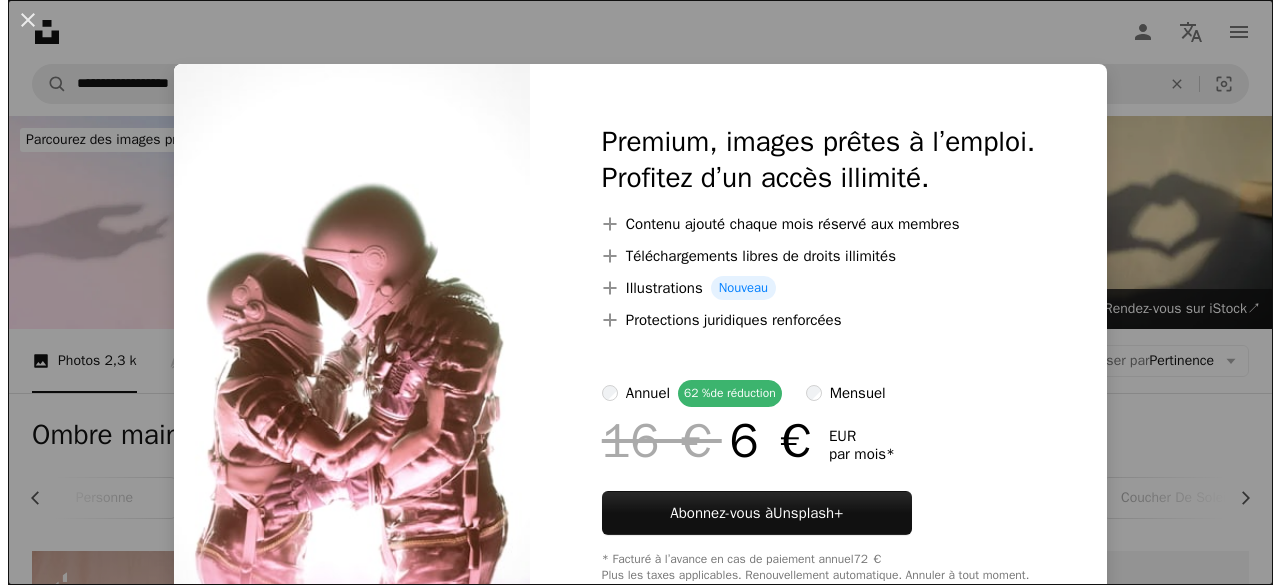 scroll, scrollTop: 5772, scrollLeft: 0, axis: vertical 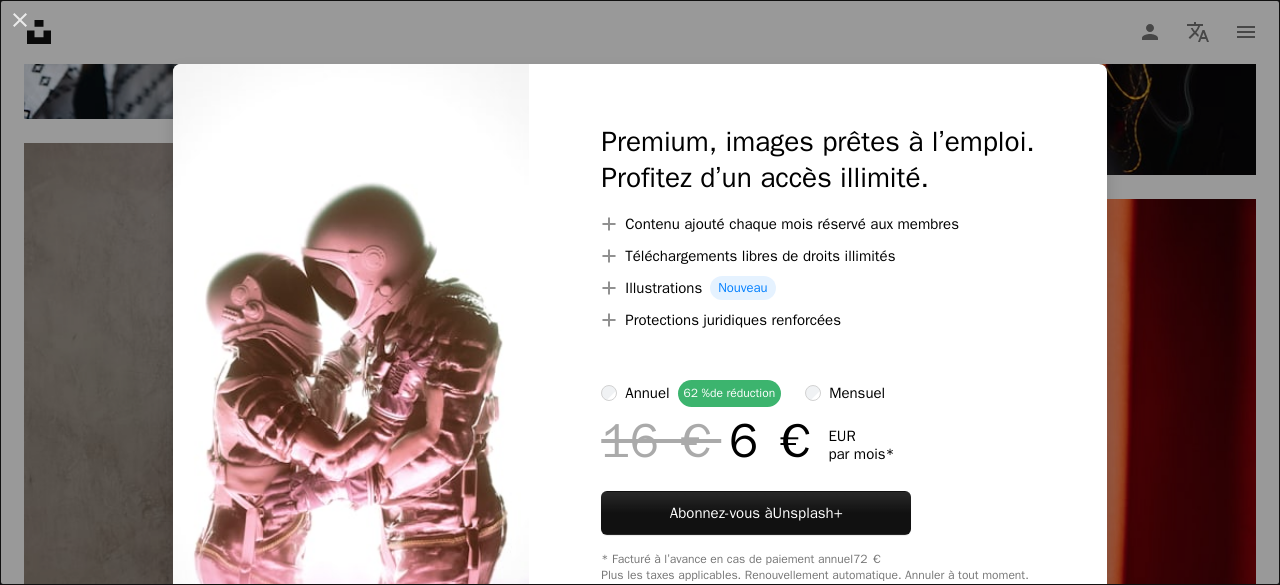 click on "An X shape Premium, images prêtes à l’emploi. Profitez d’un accès illimité. A plus sign Contenu ajouté chaque mois réservé aux membres A plus sign Téléchargements libres de droits illimités A plus sign Illustrations  Nouveau A plus sign Protections juridiques renforcées annuel 62 %  de réduction mensuel 16 €   6 € EUR par mois * Abonnez-vous à  Unsplash+ * Facturé à l’avance en cas de paiement annuel  72 € Plus les taxes applicables. Renouvellement automatique. Annuler à tout moment." at bounding box center (640, 292) 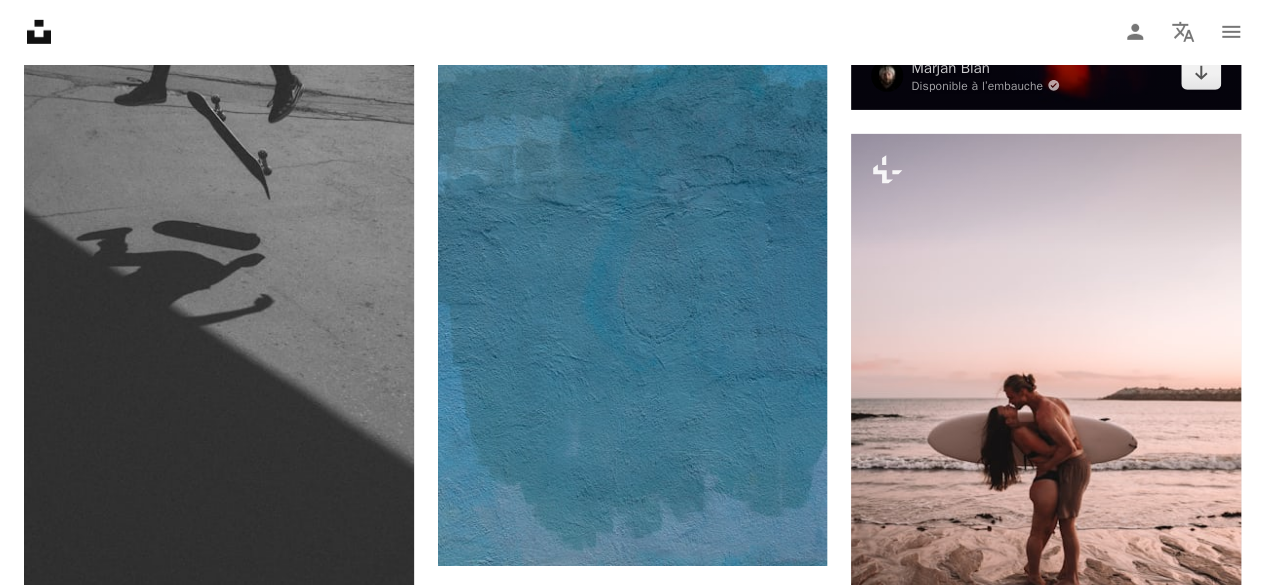 scroll, scrollTop: 6851, scrollLeft: 0, axis: vertical 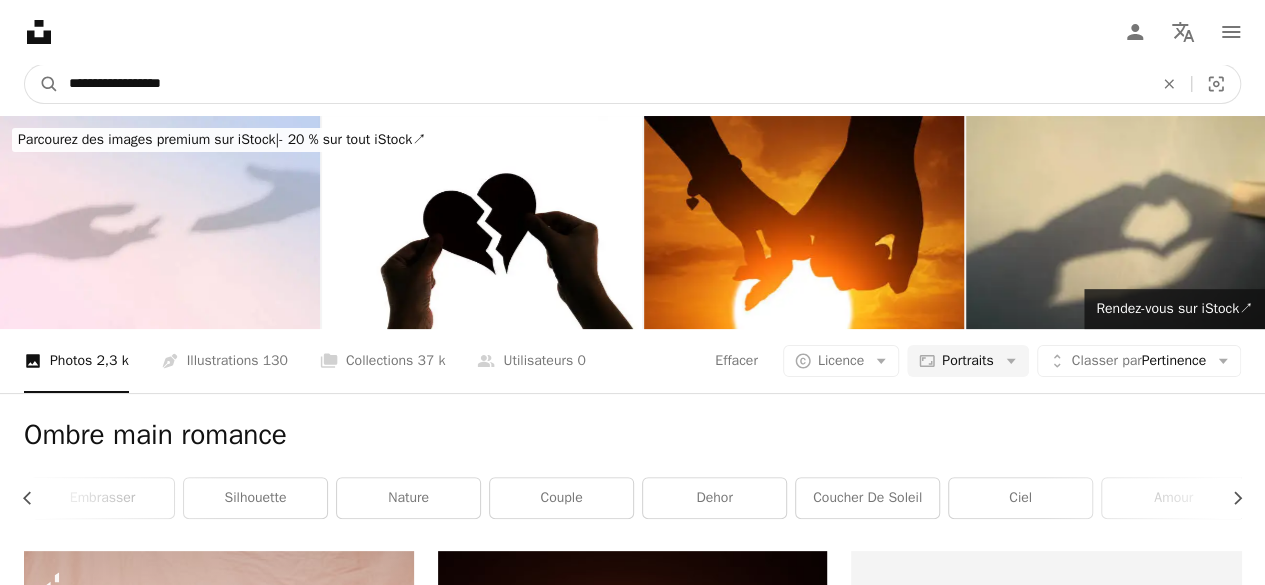 click on "**********" at bounding box center [603, 84] 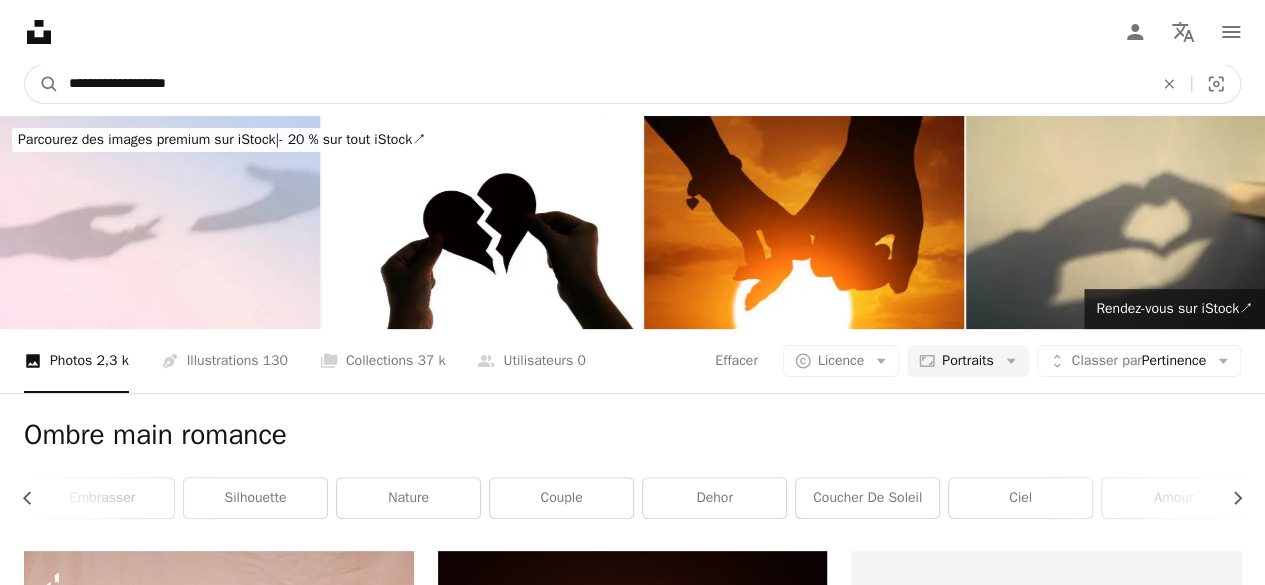 type on "**********" 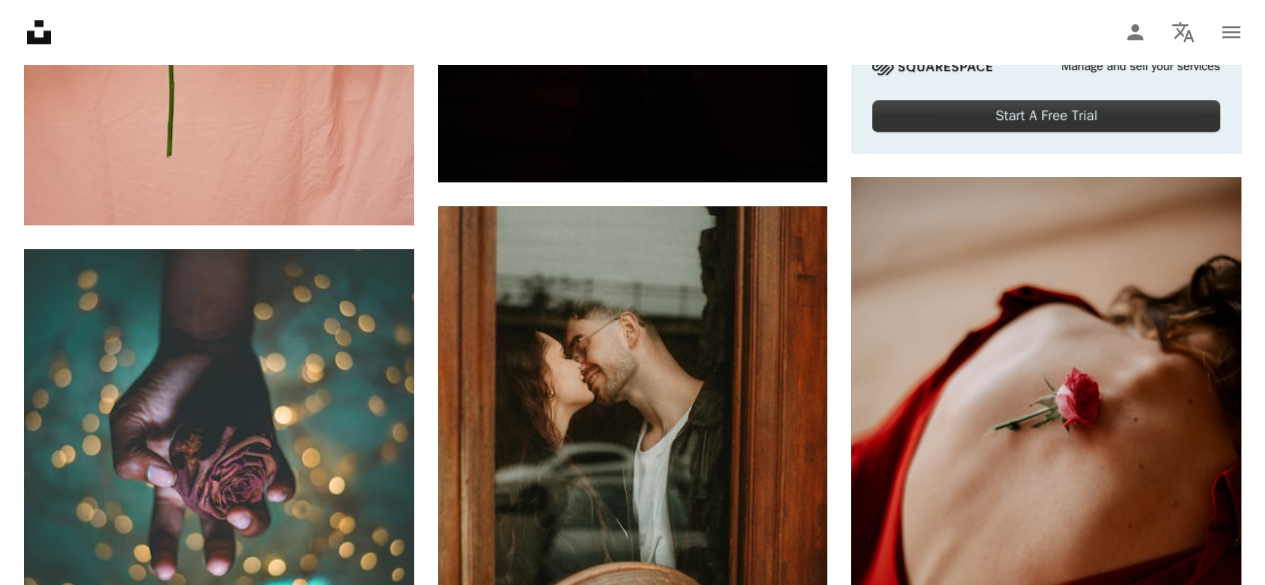 scroll, scrollTop: 0, scrollLeft: 0, axis: both 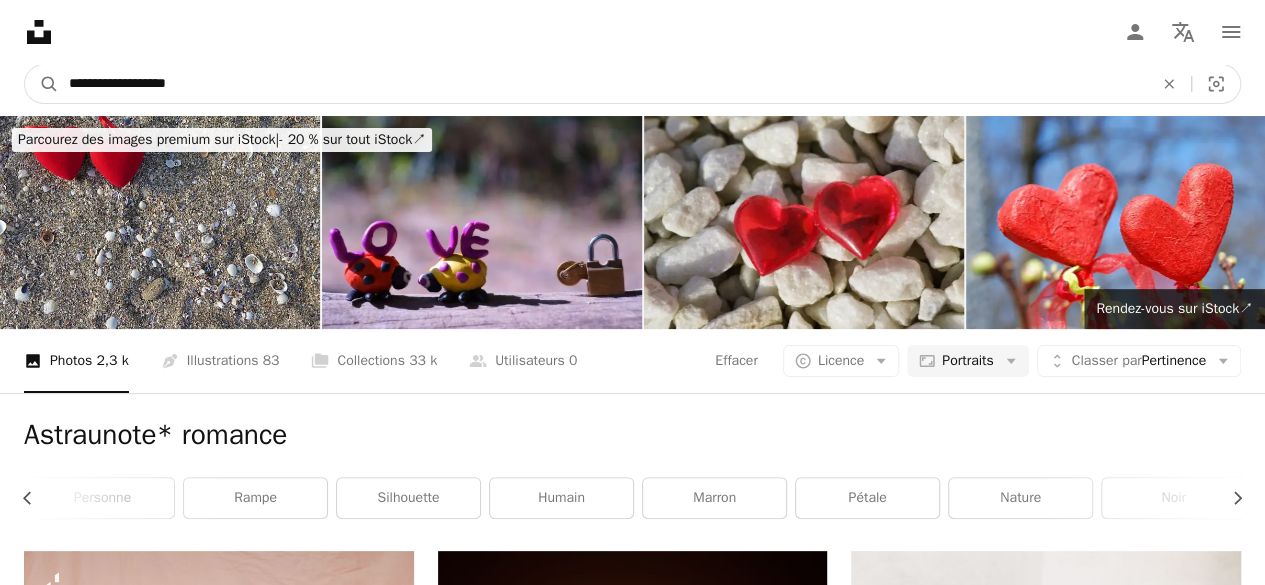 click on "**********" at bounding box center (603, 84) 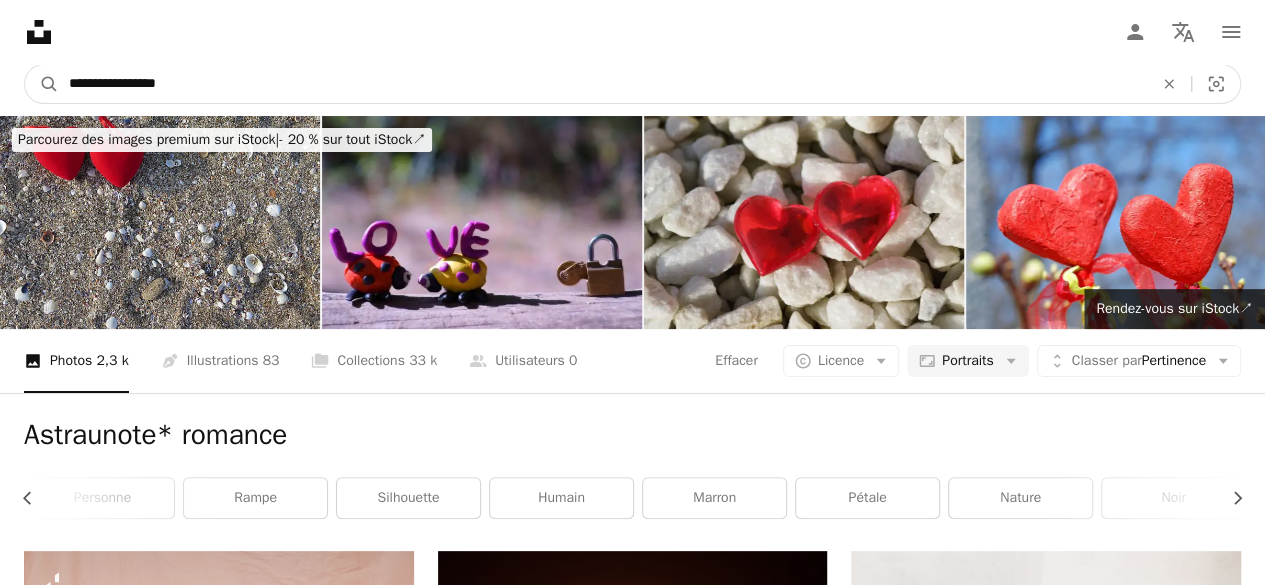 type on "**********" 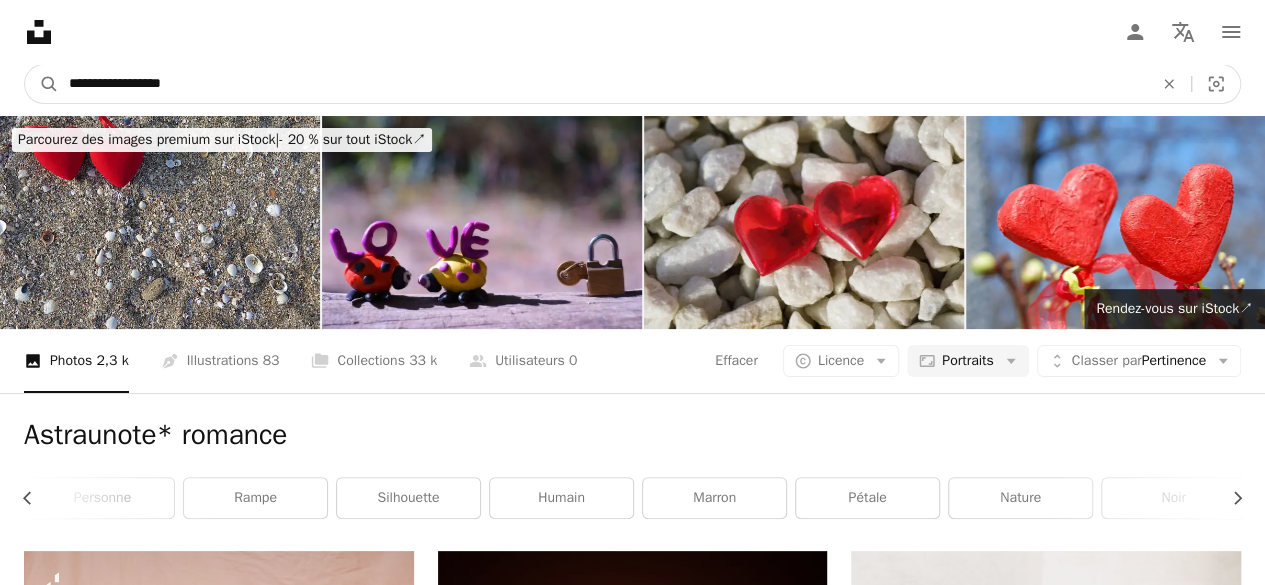click on "A magnifying glass" at bounding box center (42, 84) 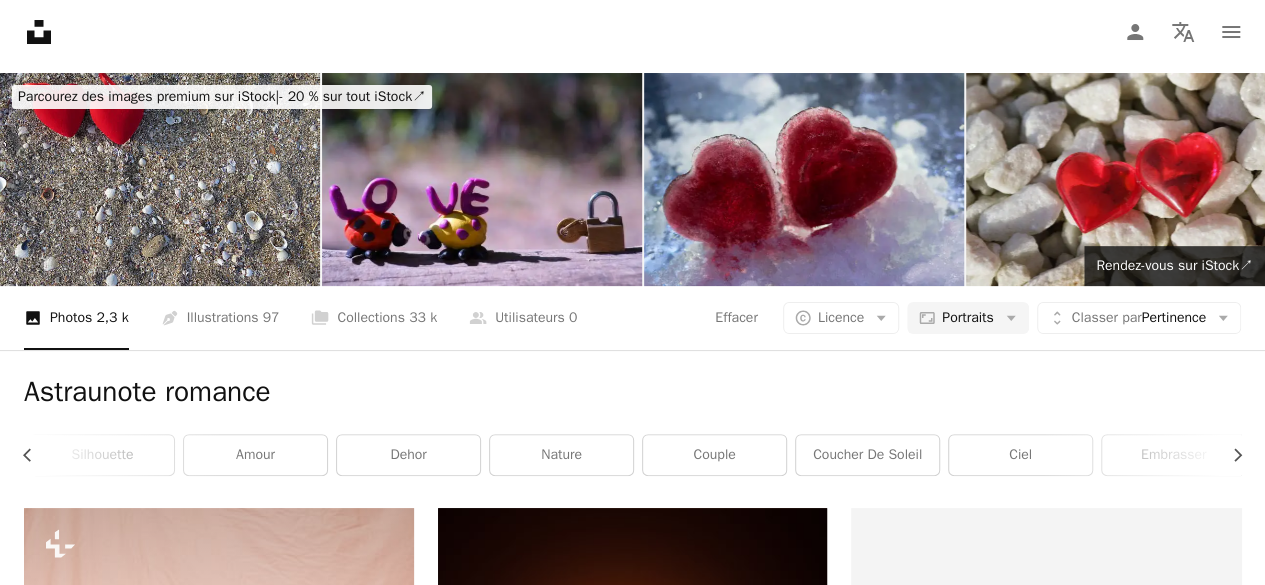 scroll, scrollTop: 0, scrollLeft: 0, axis: both 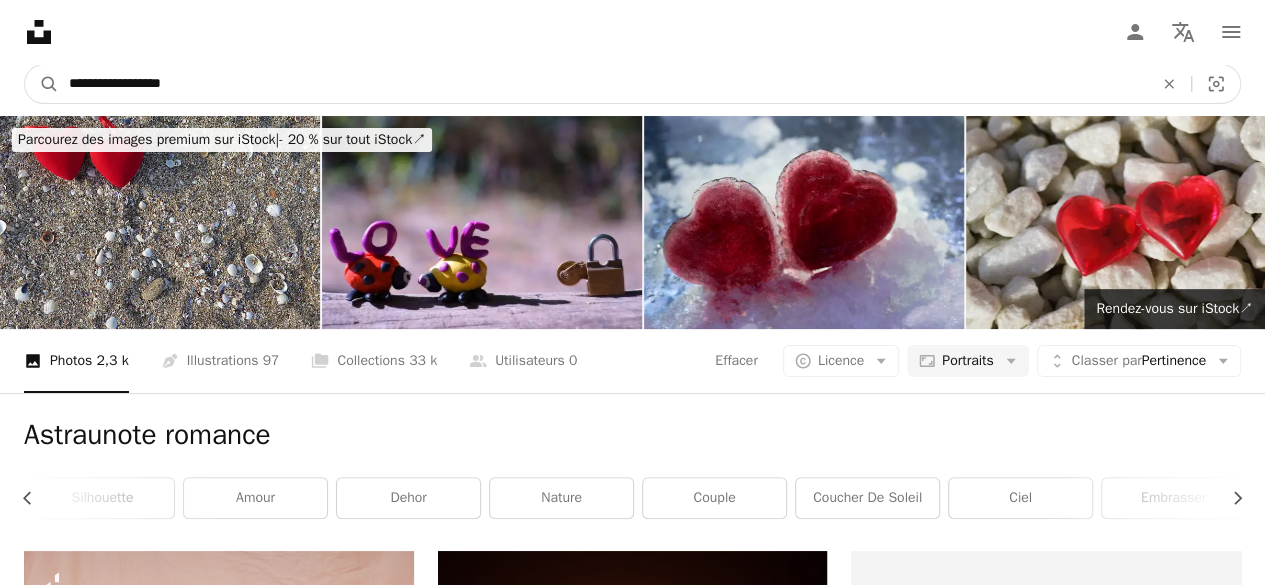 click on "**********" at bounding box center (603, 84) 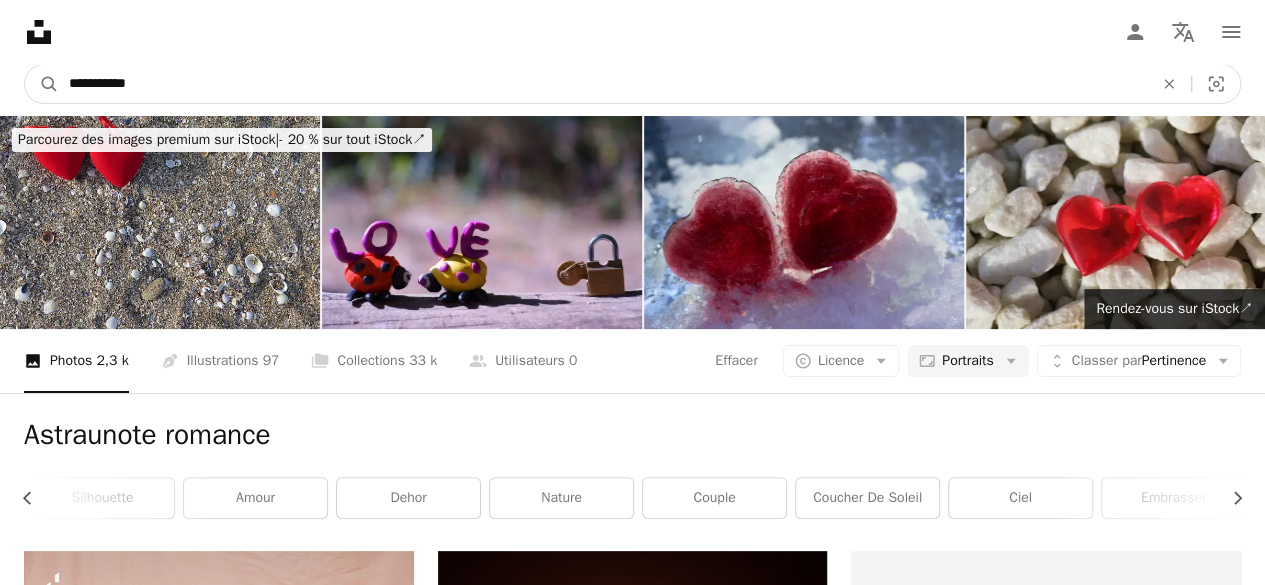 type on "**********" 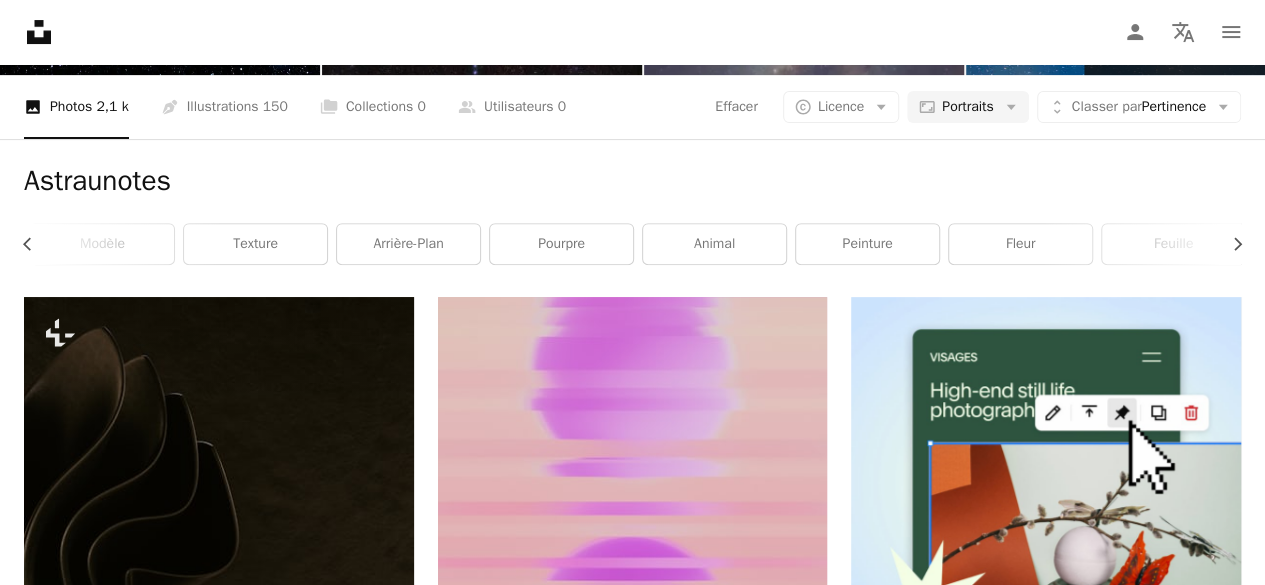 scroll, scrollTop: 0, scrollLeft: 0, axis: both 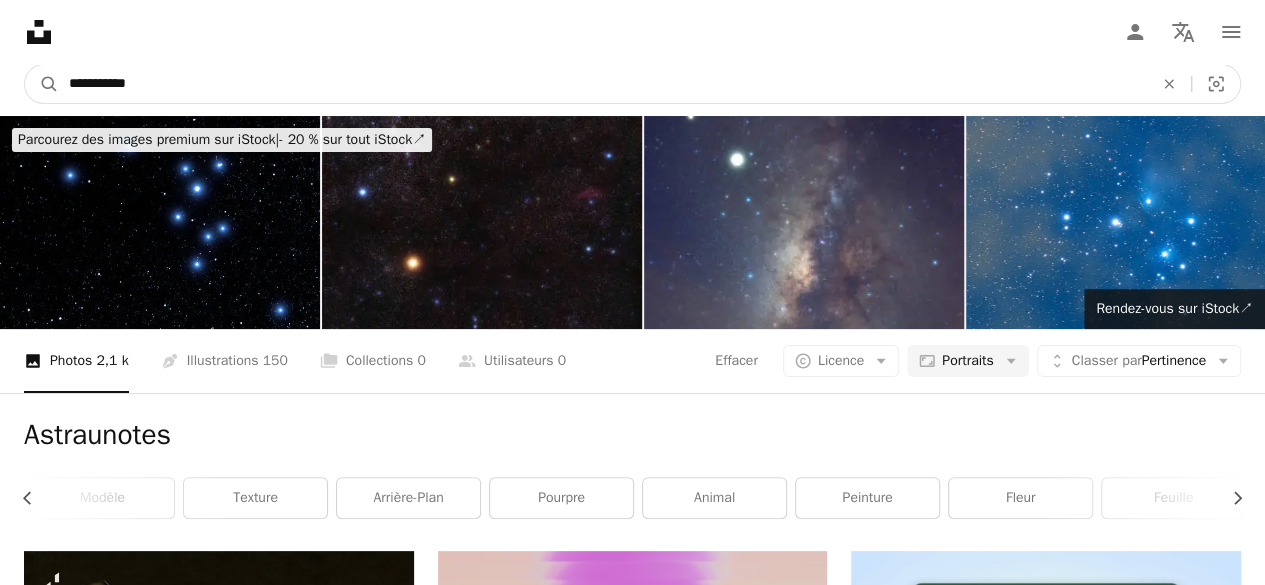 click on "**********" at bounding box center [603, 84] 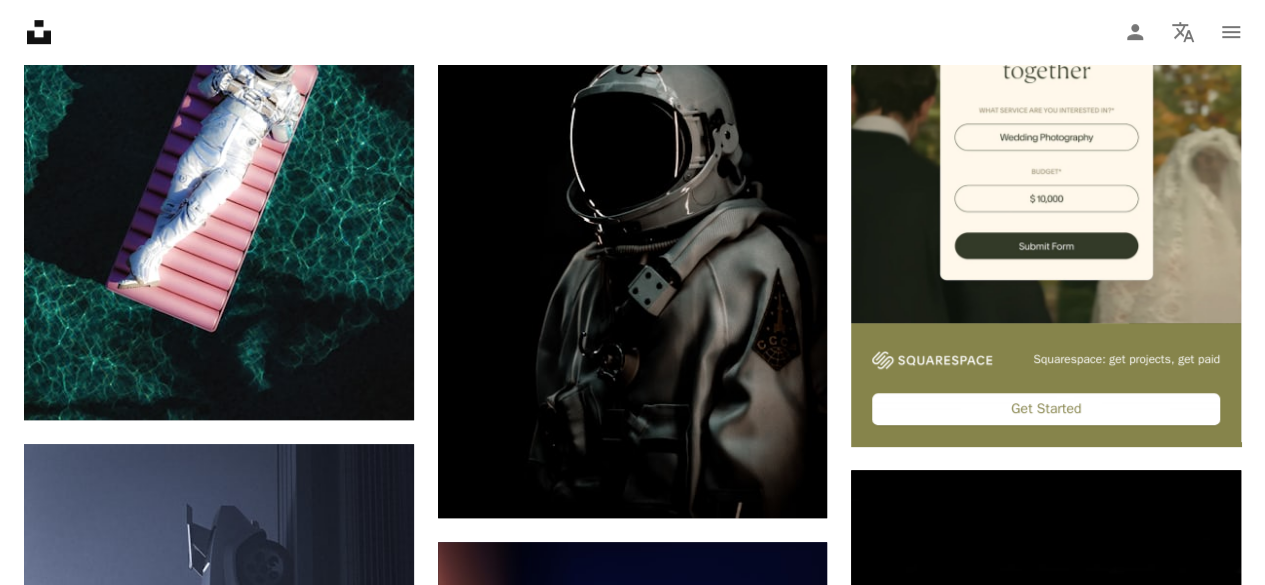 scroll, scrollTop: 0, scrollLeft: 0, axis: both 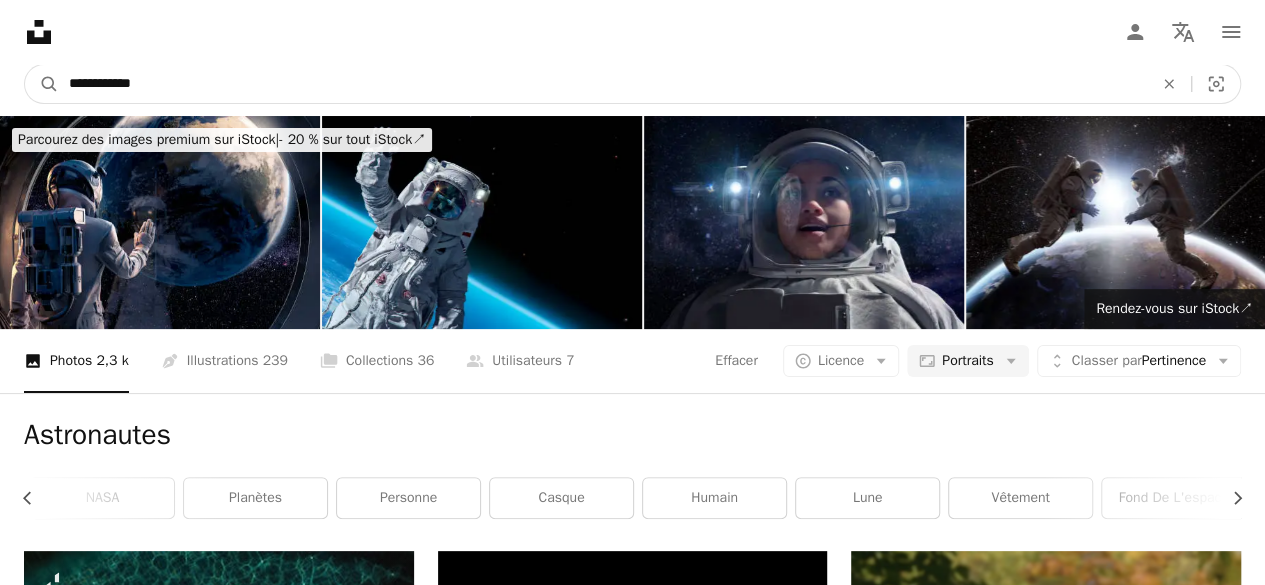 click on "**********" at bounding box center (603, 84) 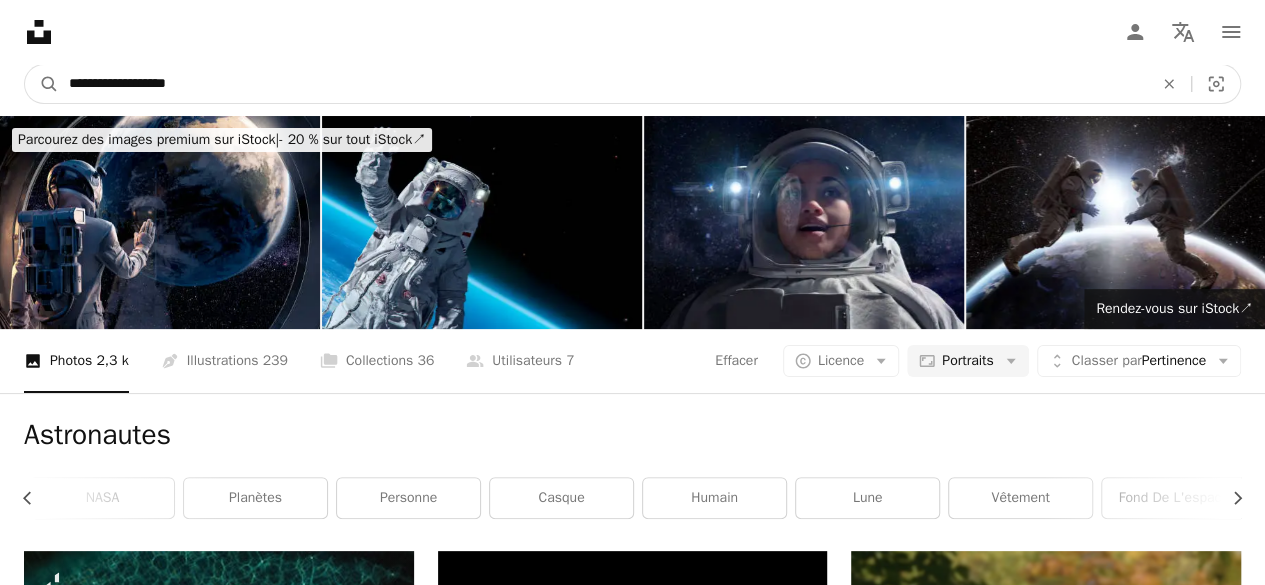 type on "**********" 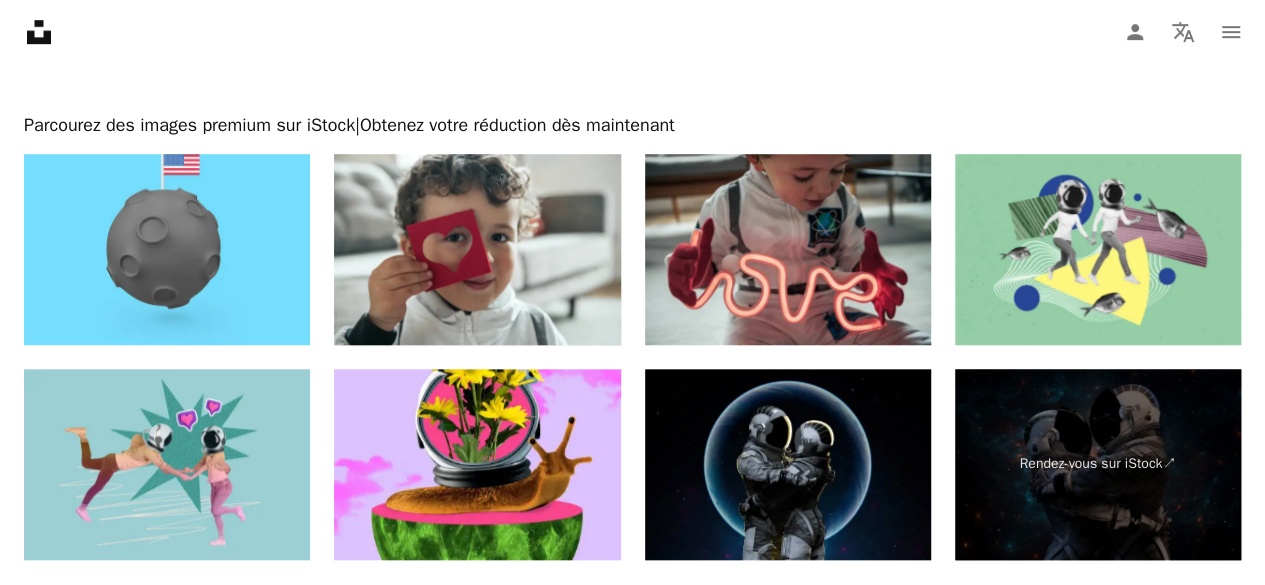 scroll, scrollTop: 4759, scrollLeft: 0, axis: vertical 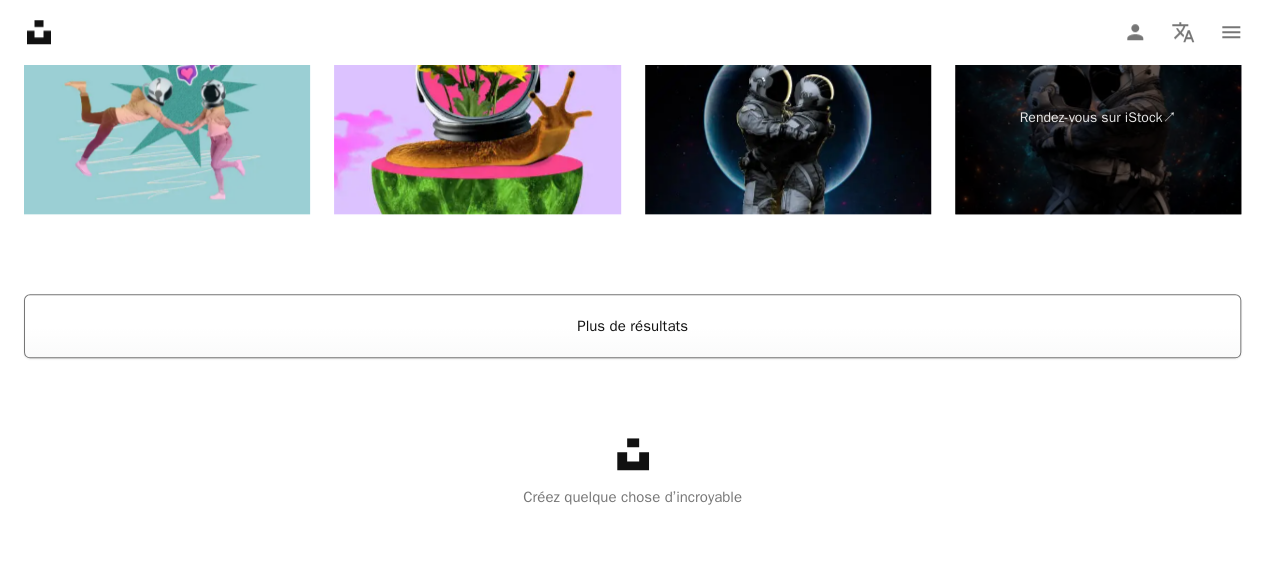 click on "Plus de résultats" at bounding box center (632, 326) 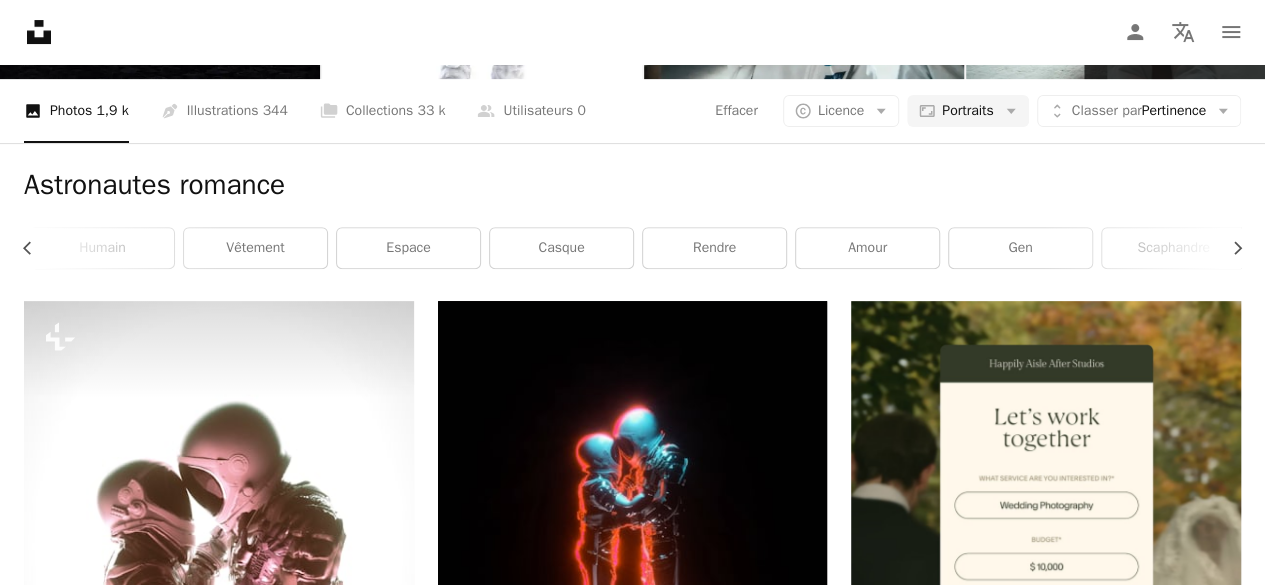 scroll, scrollTop: 0, scrollLeft: 0, axis: both 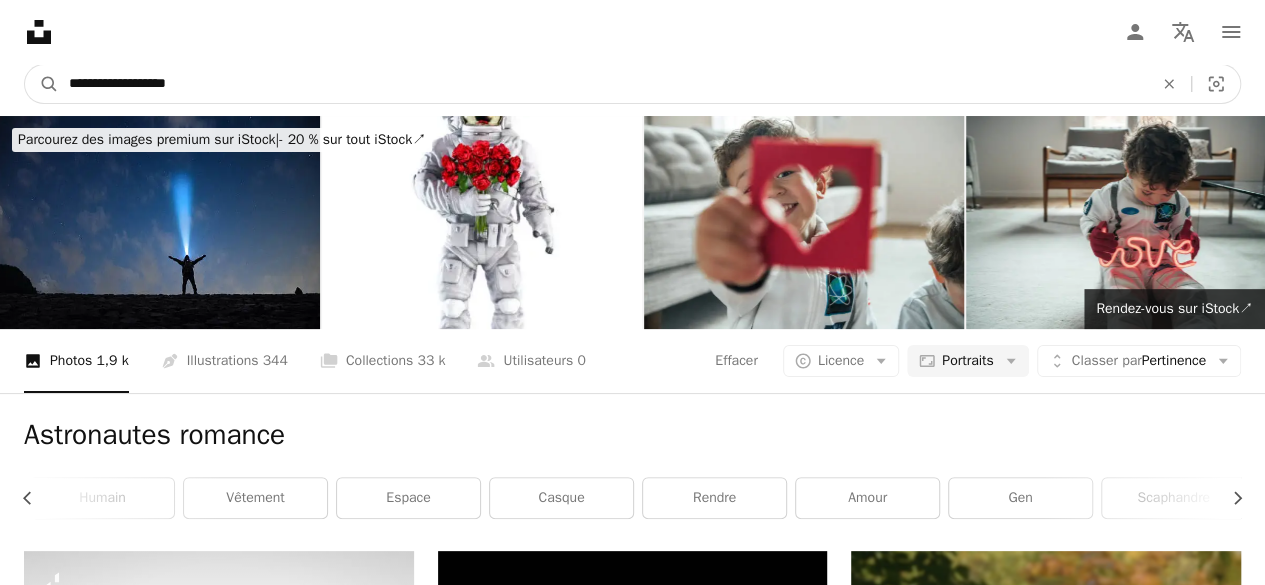 click on "**********" at bounding box center [603, 84] 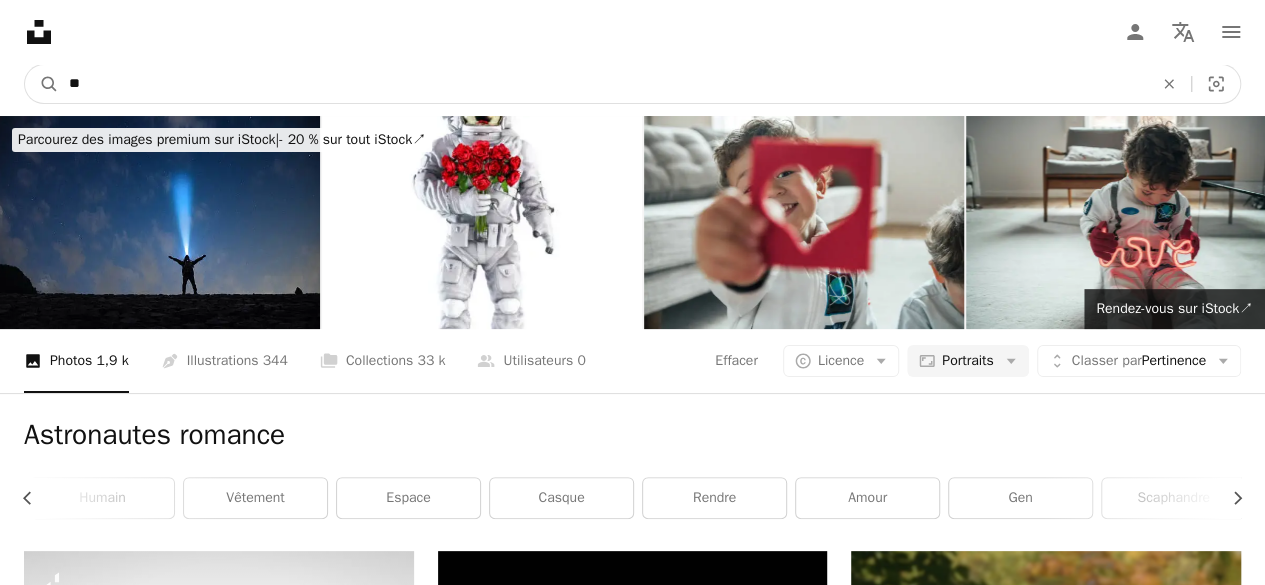 type on "*" 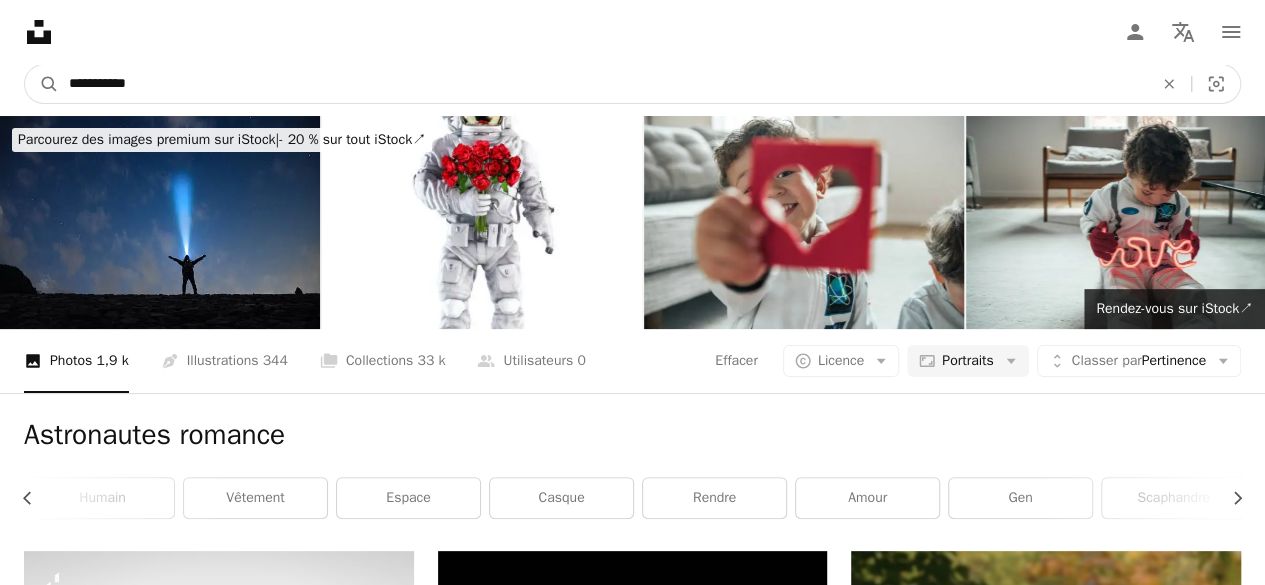 type on "**********" 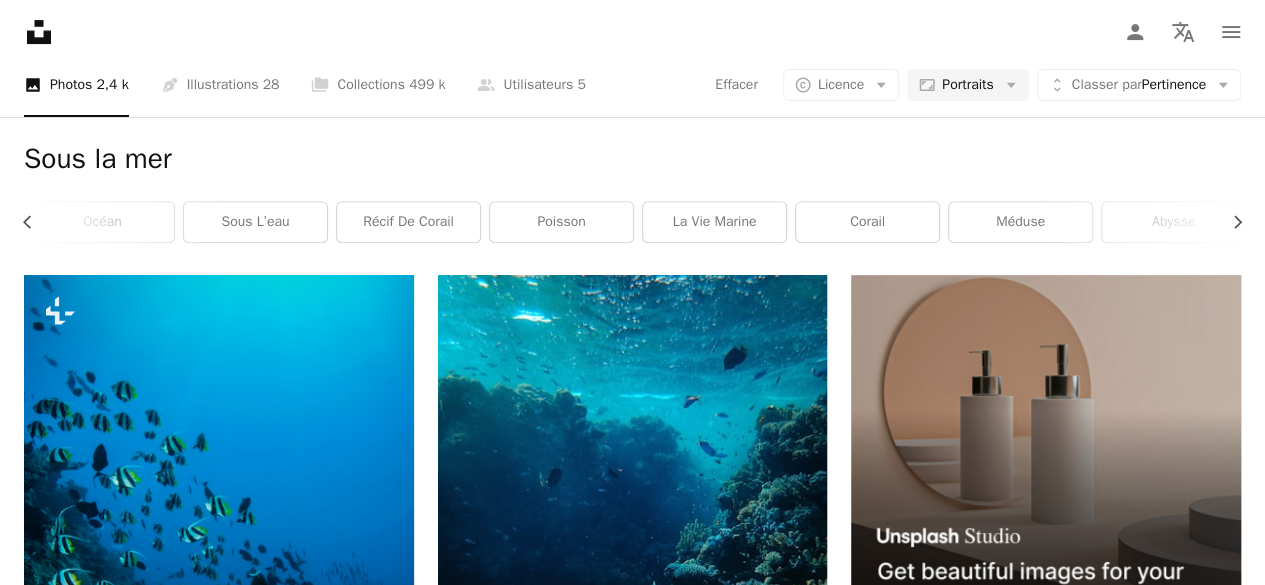 scroll, scrollTop: 0, scrollLeft: 0, axis: both 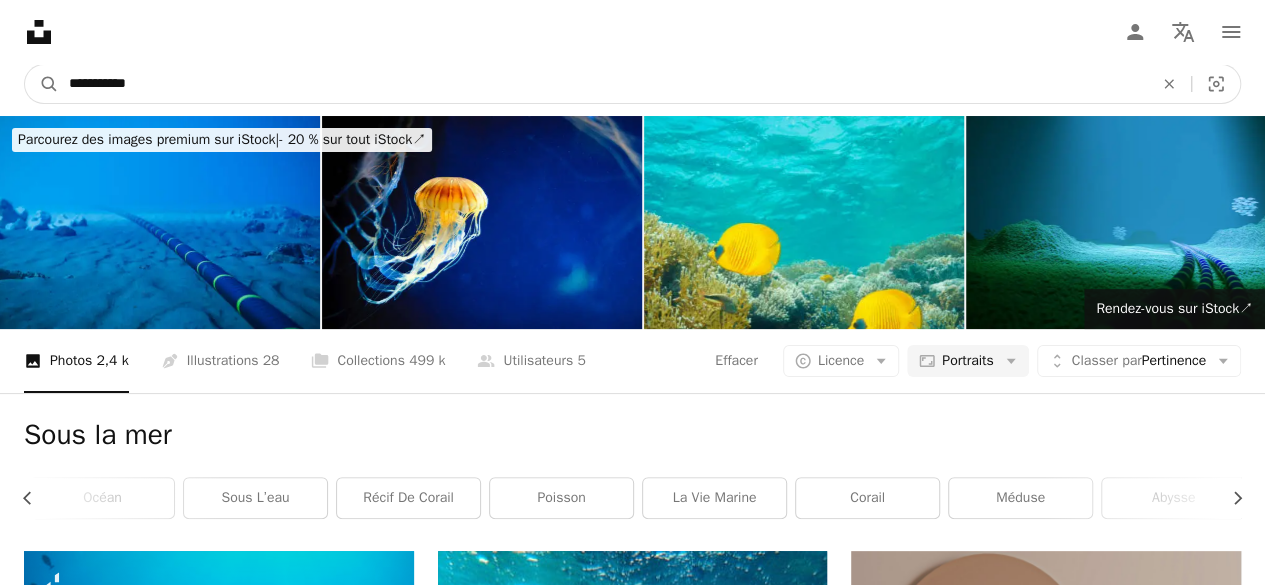 click on "**********" at bounding box center (603, 84) 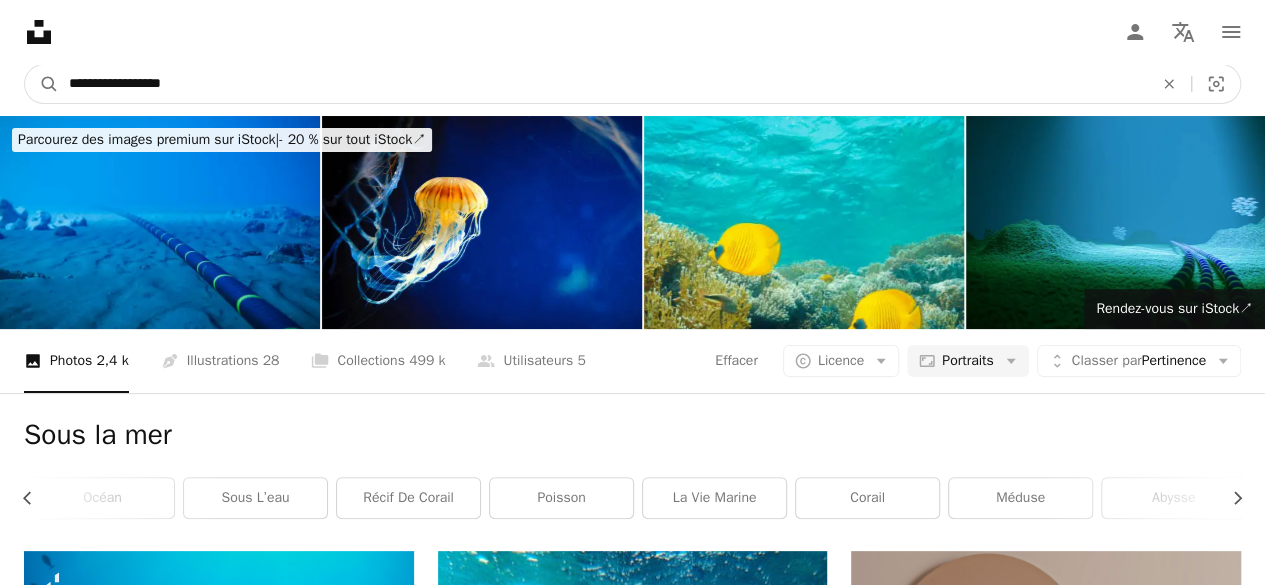 type on "**********" 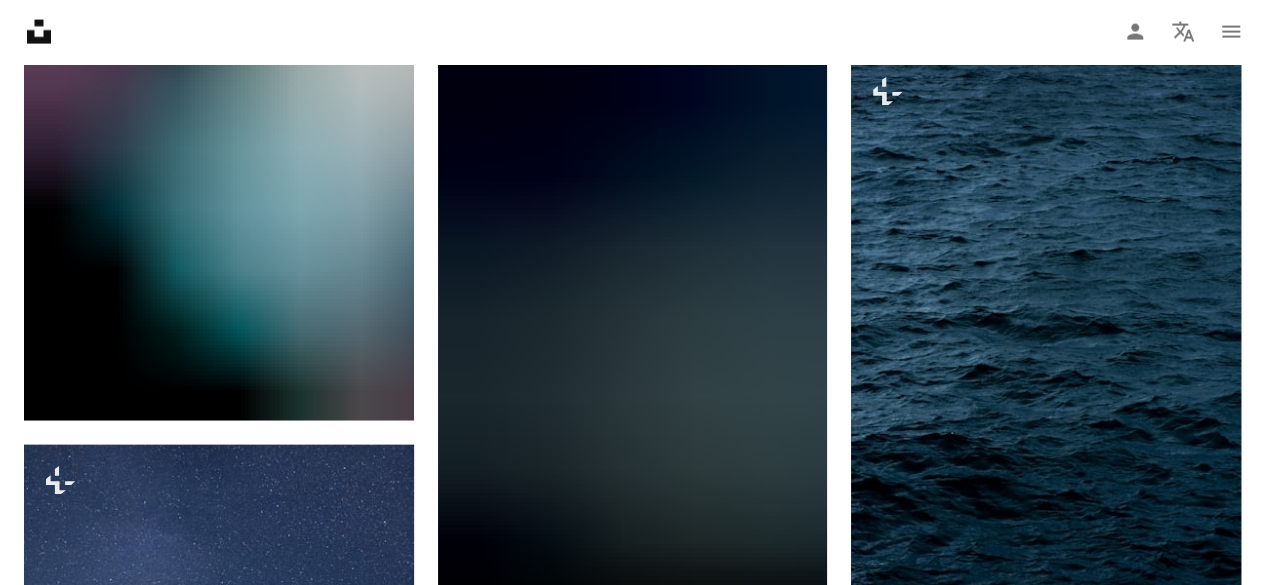 scroll, scrollTop: 2249, scrollLeft: 0, axis: vertical 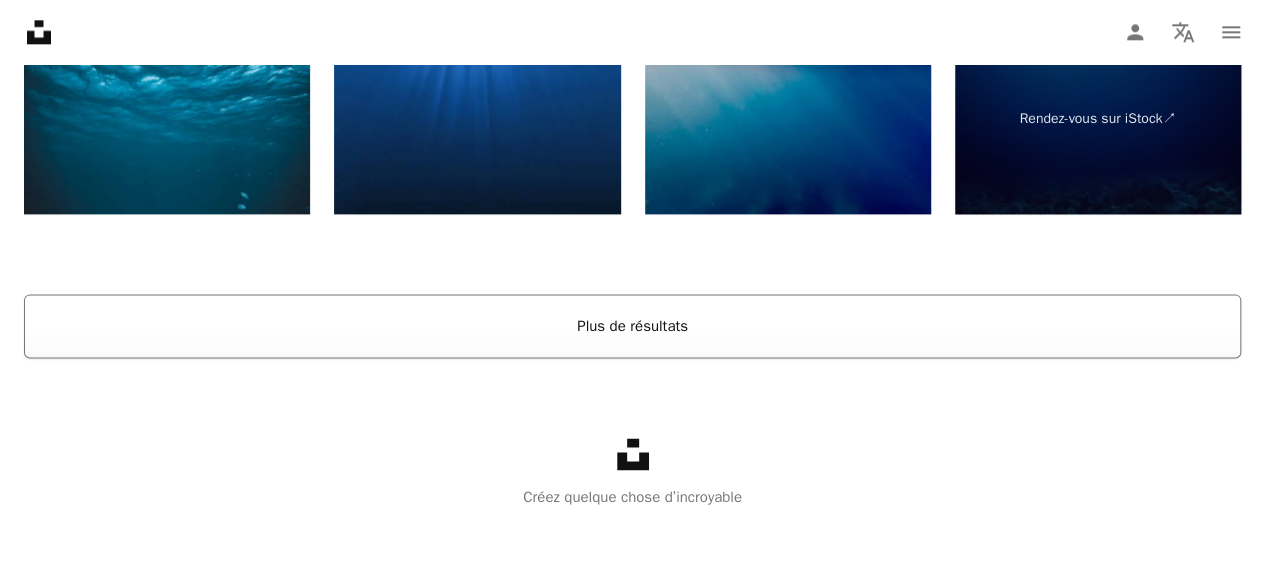 click on "Plus de résultats" at bounding box center (632, 326) 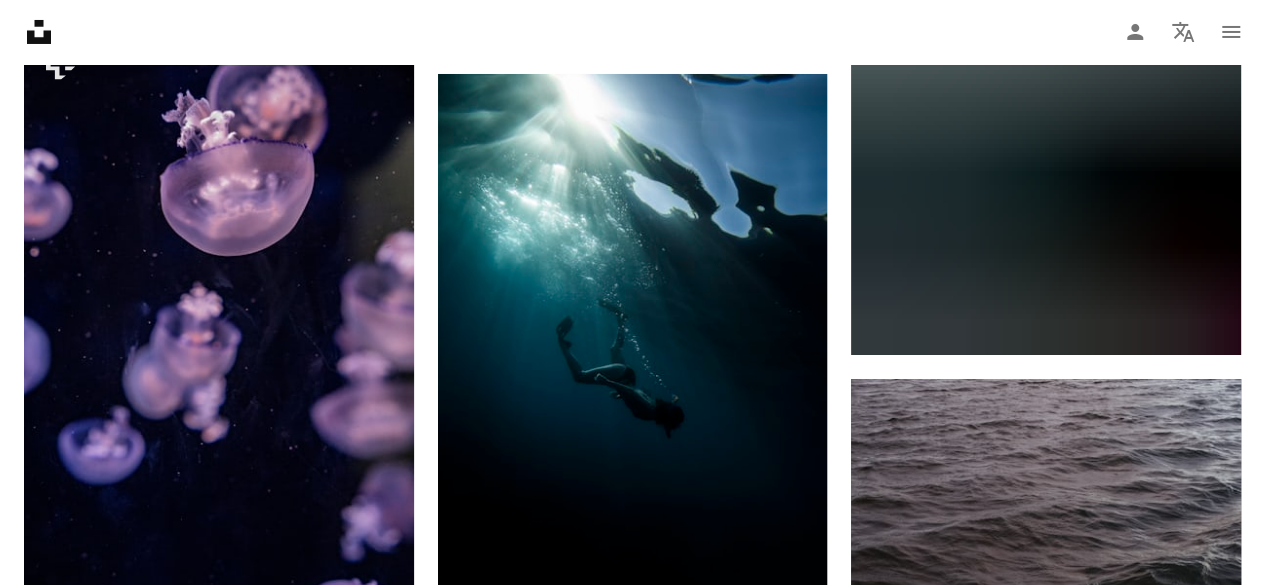 scroll, scrollTop: 11338, scrollLeft: 0, axis: vertical 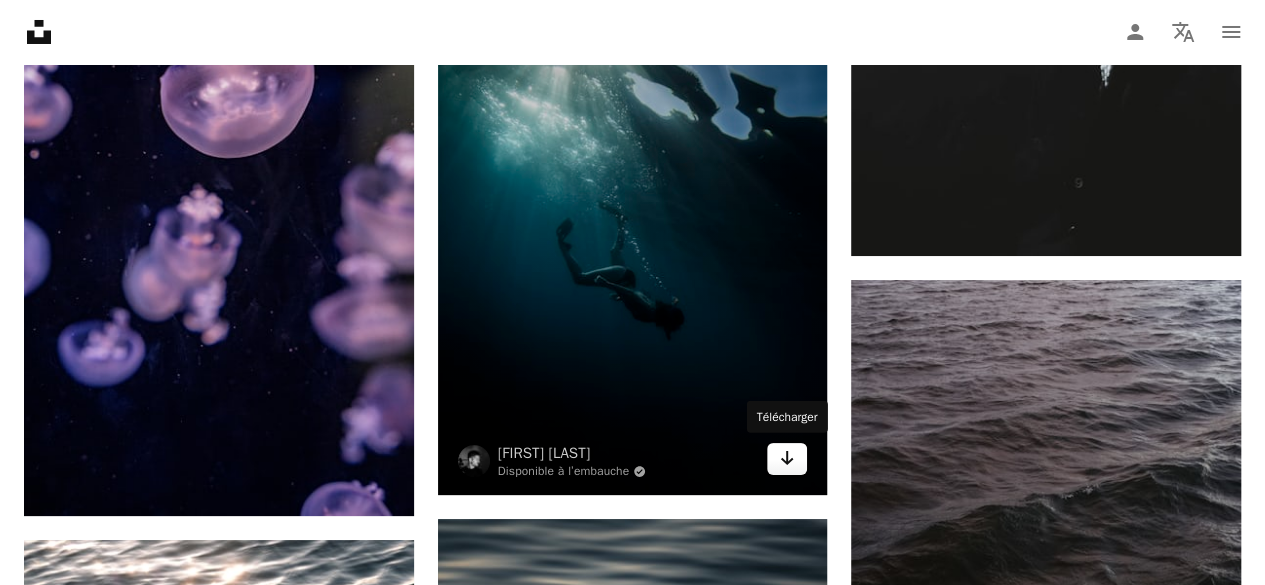 click on "Arrow pointing down" 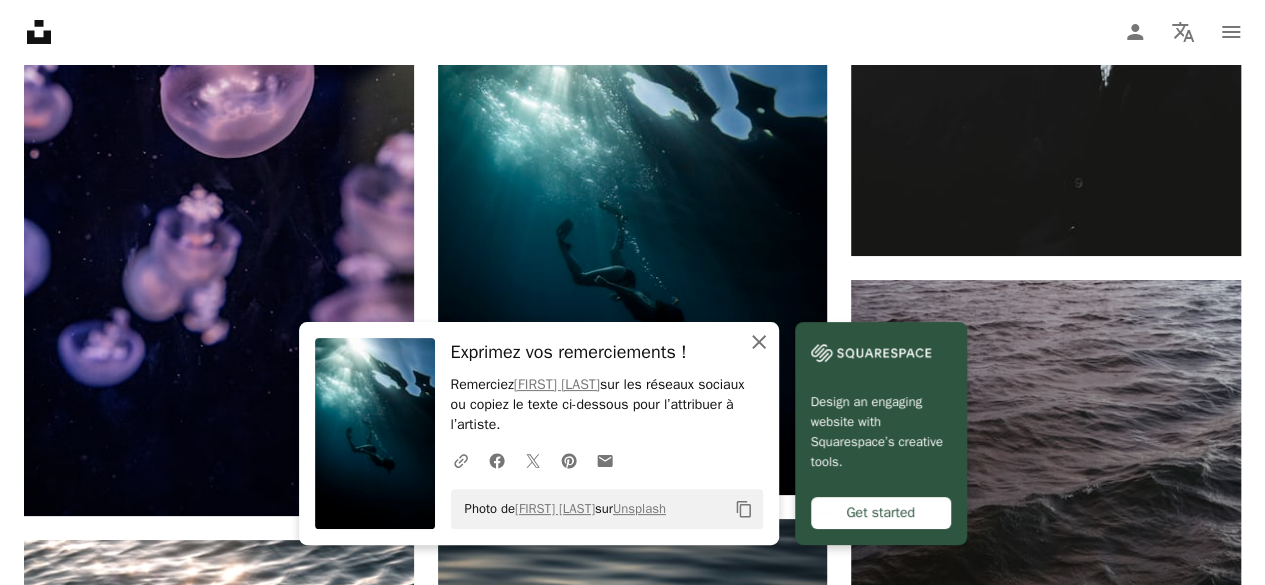 click on "An X shape" 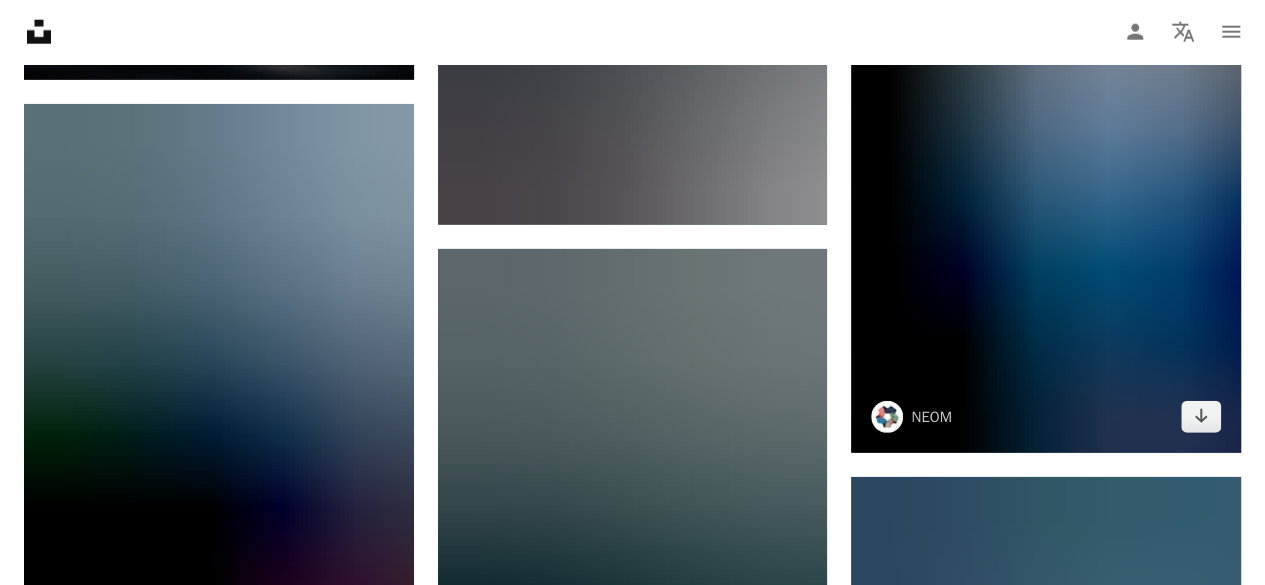 scroll, scrollTop: 14050, scrollLeft: 0, axis: vertical 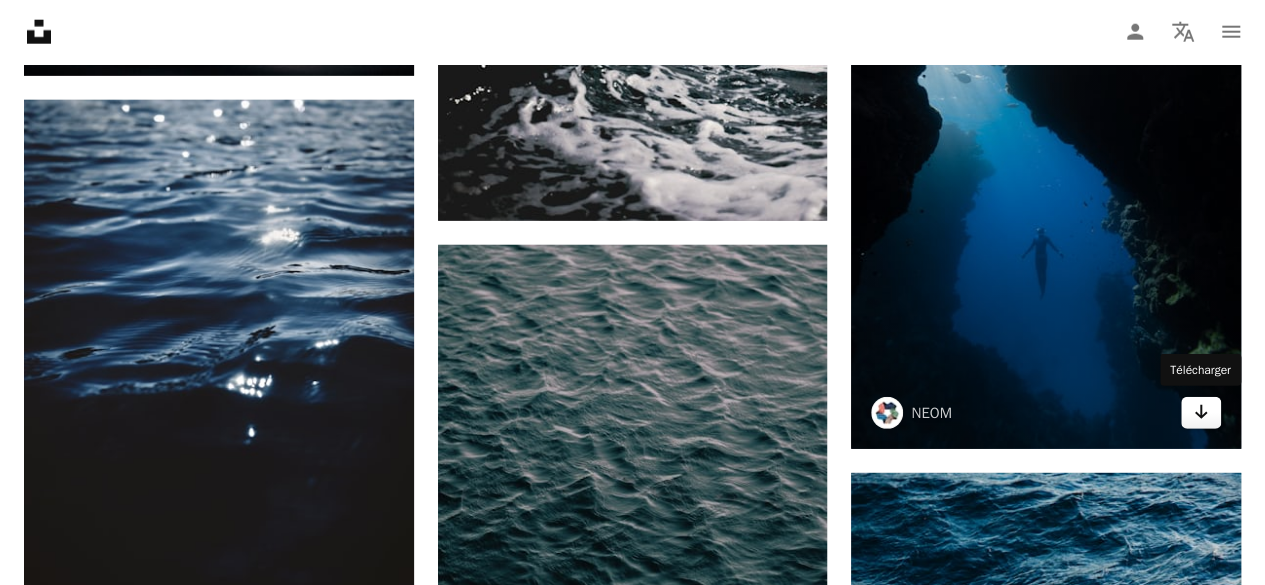 click on "Arrow pointing down" at bounding box center (1201, 413) 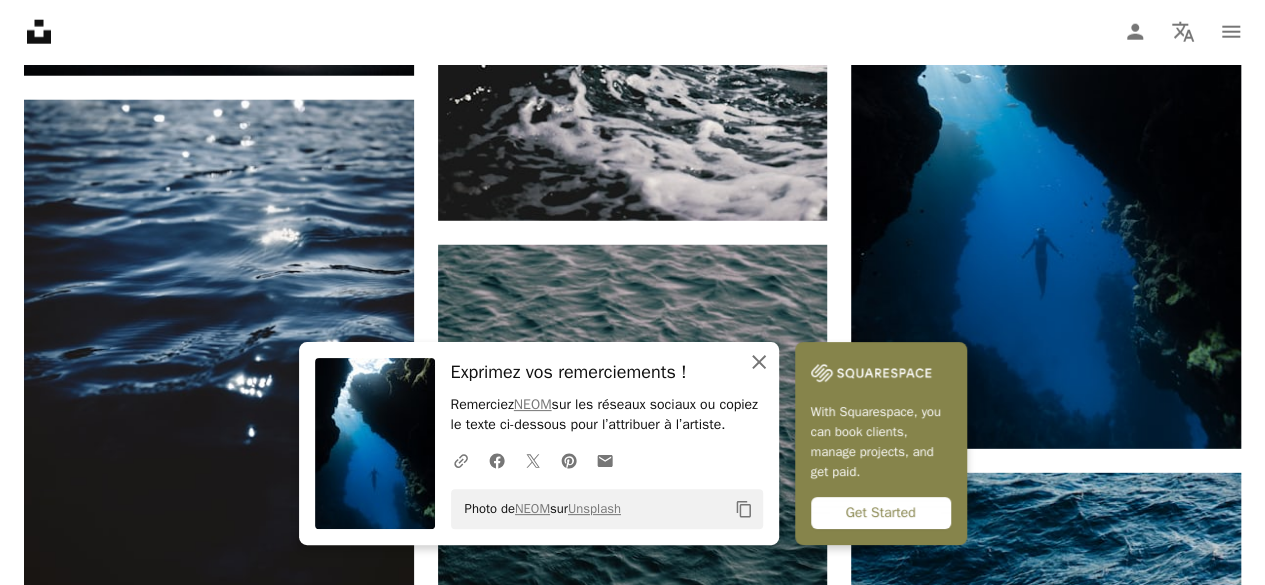 click 